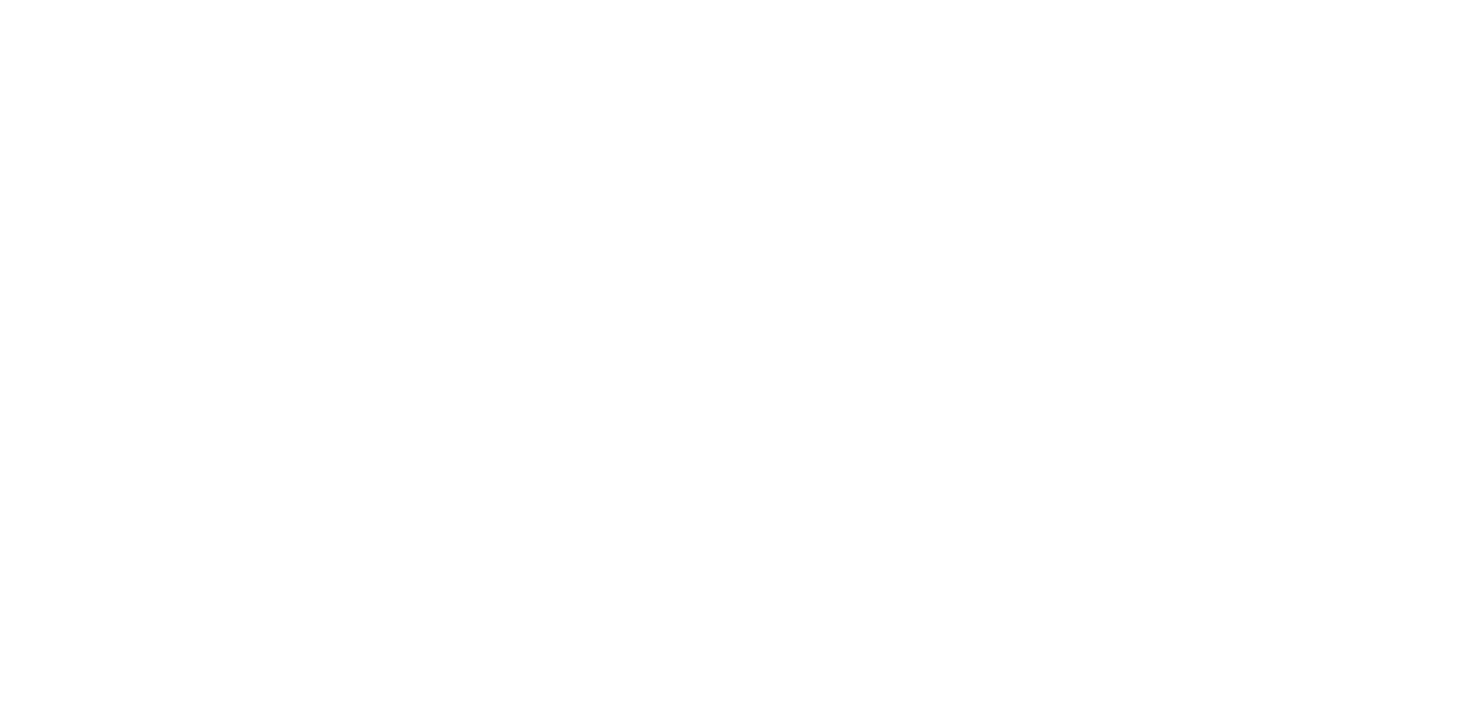 scroll, scrollTop: 0, scrollLeft: 0, axis: both 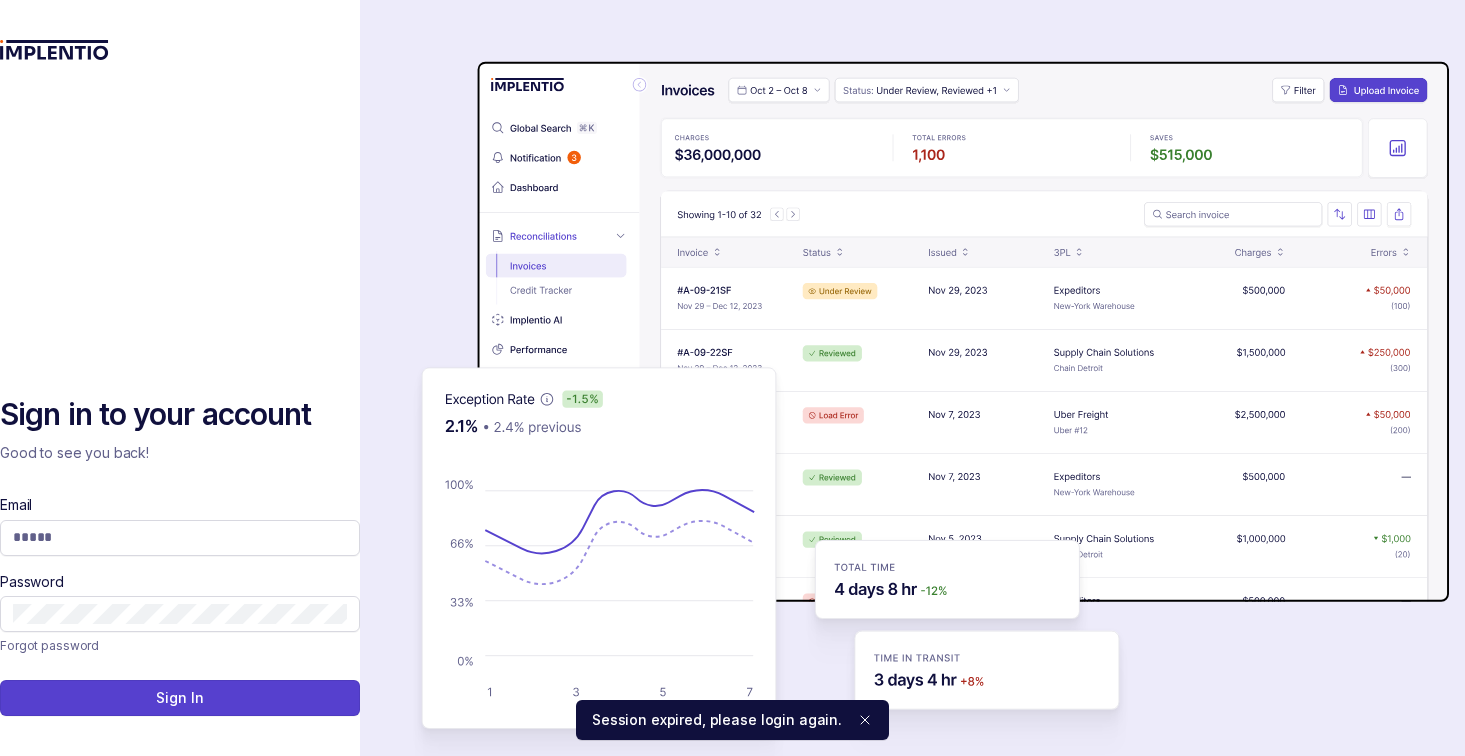 click on "Email Password" at bounding box center (180, 563) 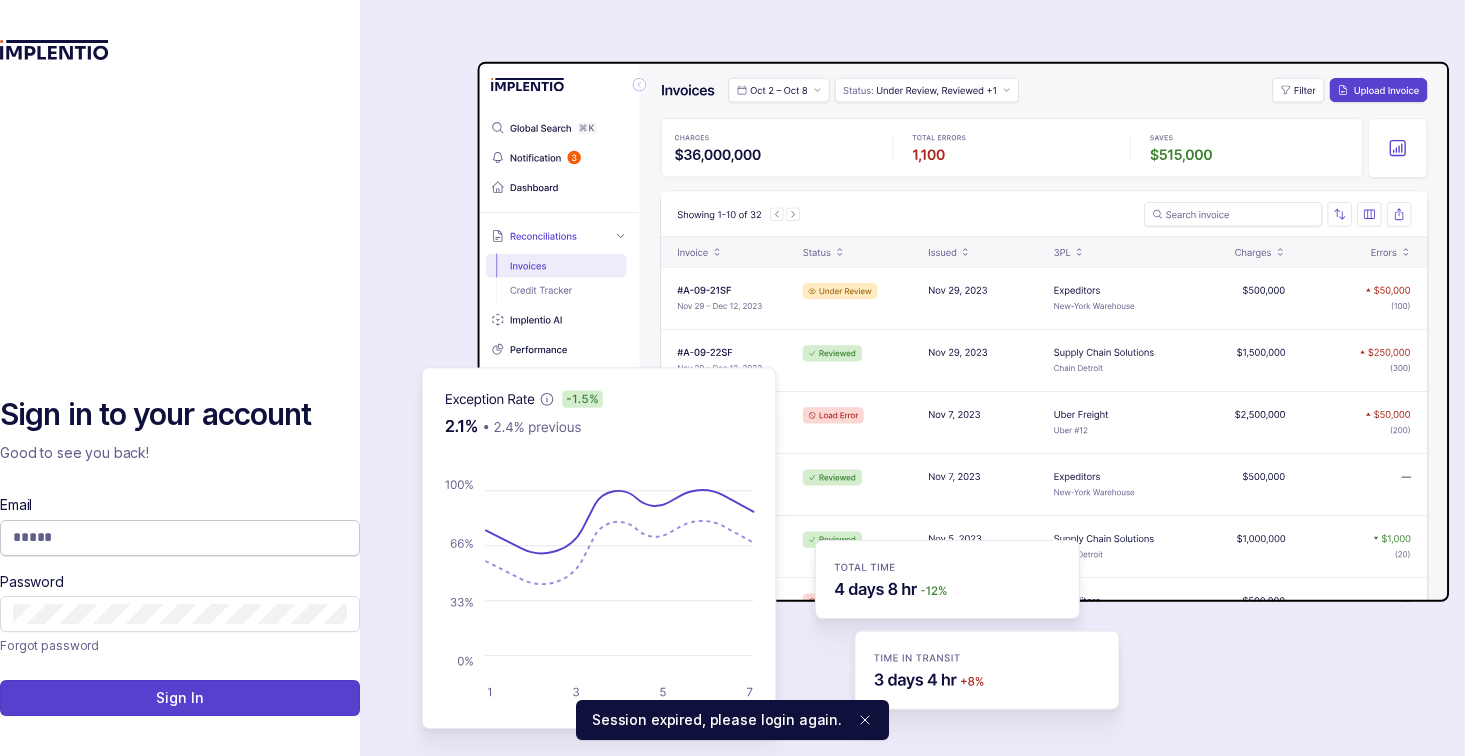 click on "Email" at bounding box center [180, 537] 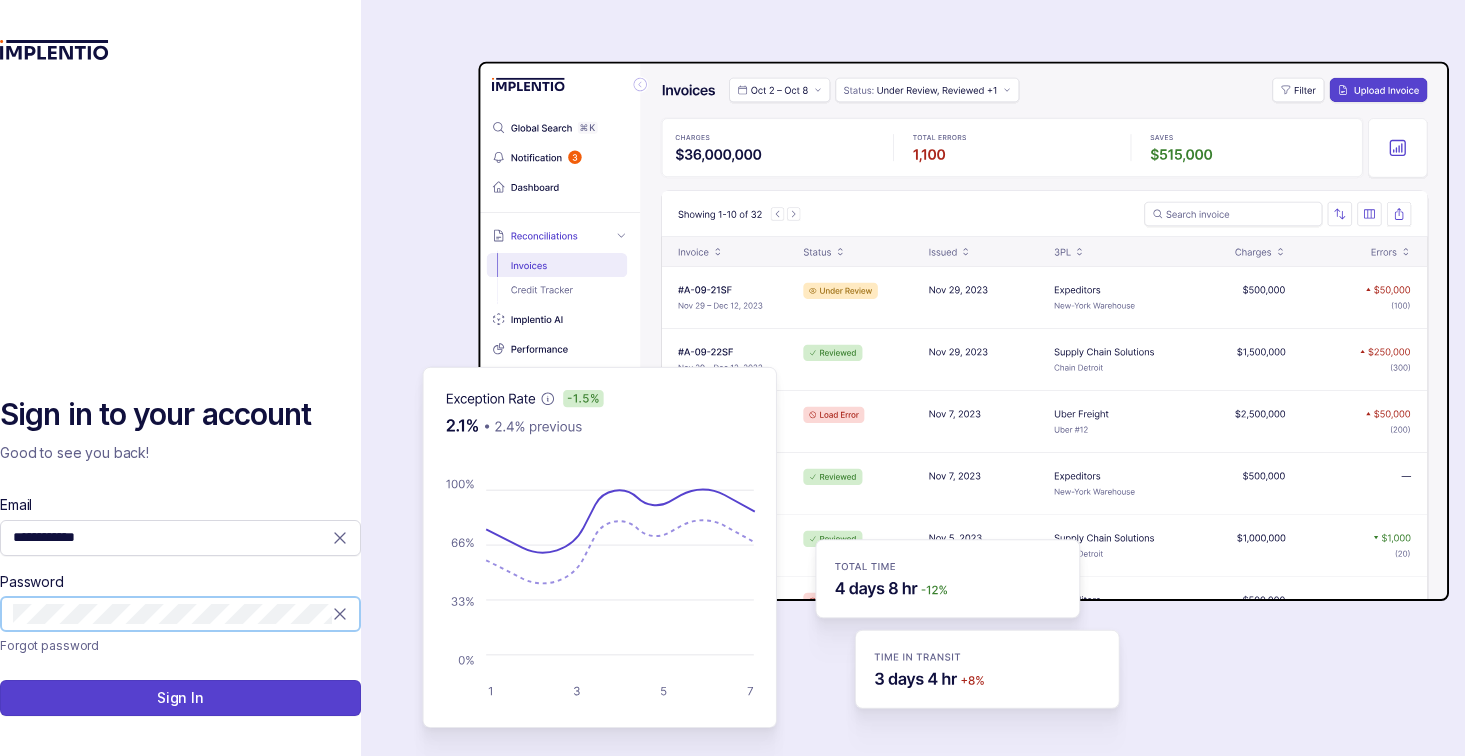 click on "Sign In" at bounding box center [180, 698] 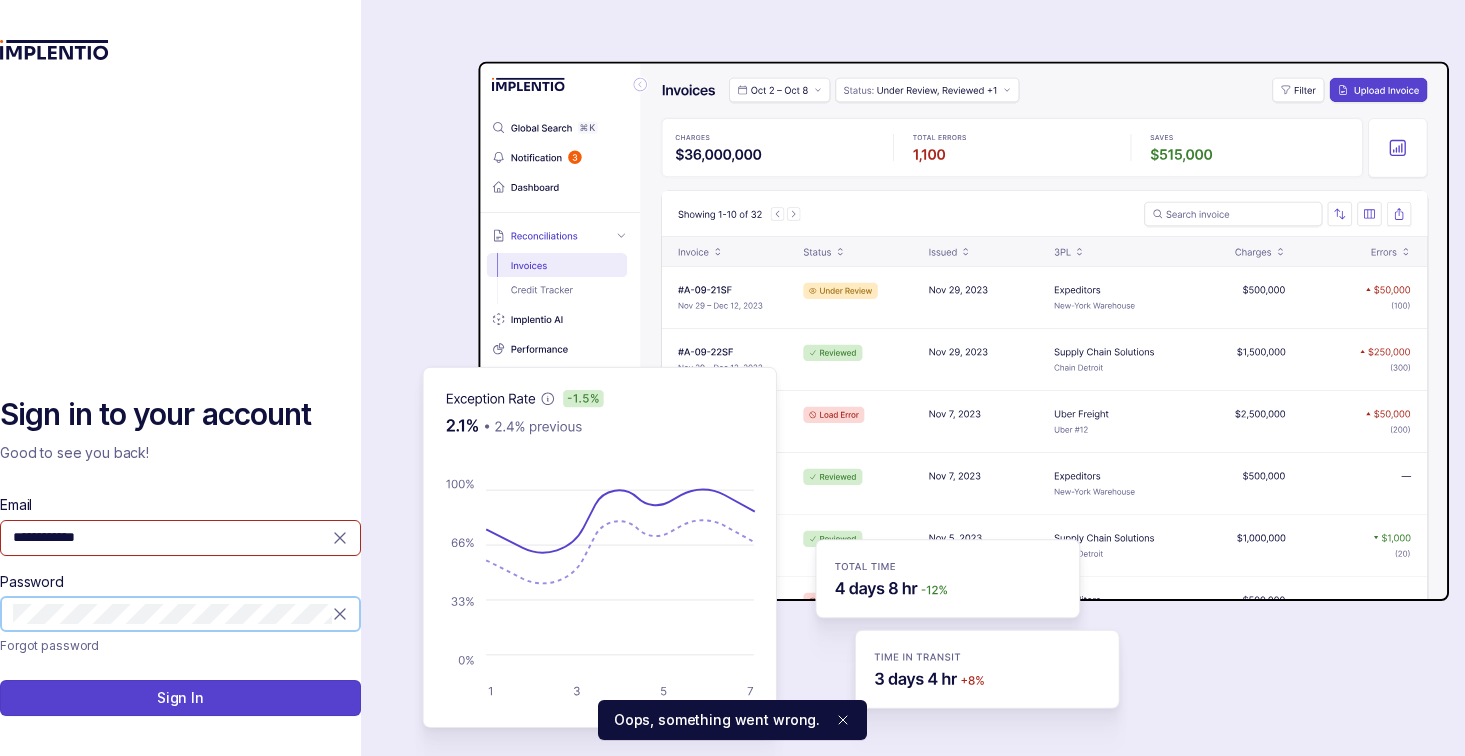 click at bounding box center [0, 756] 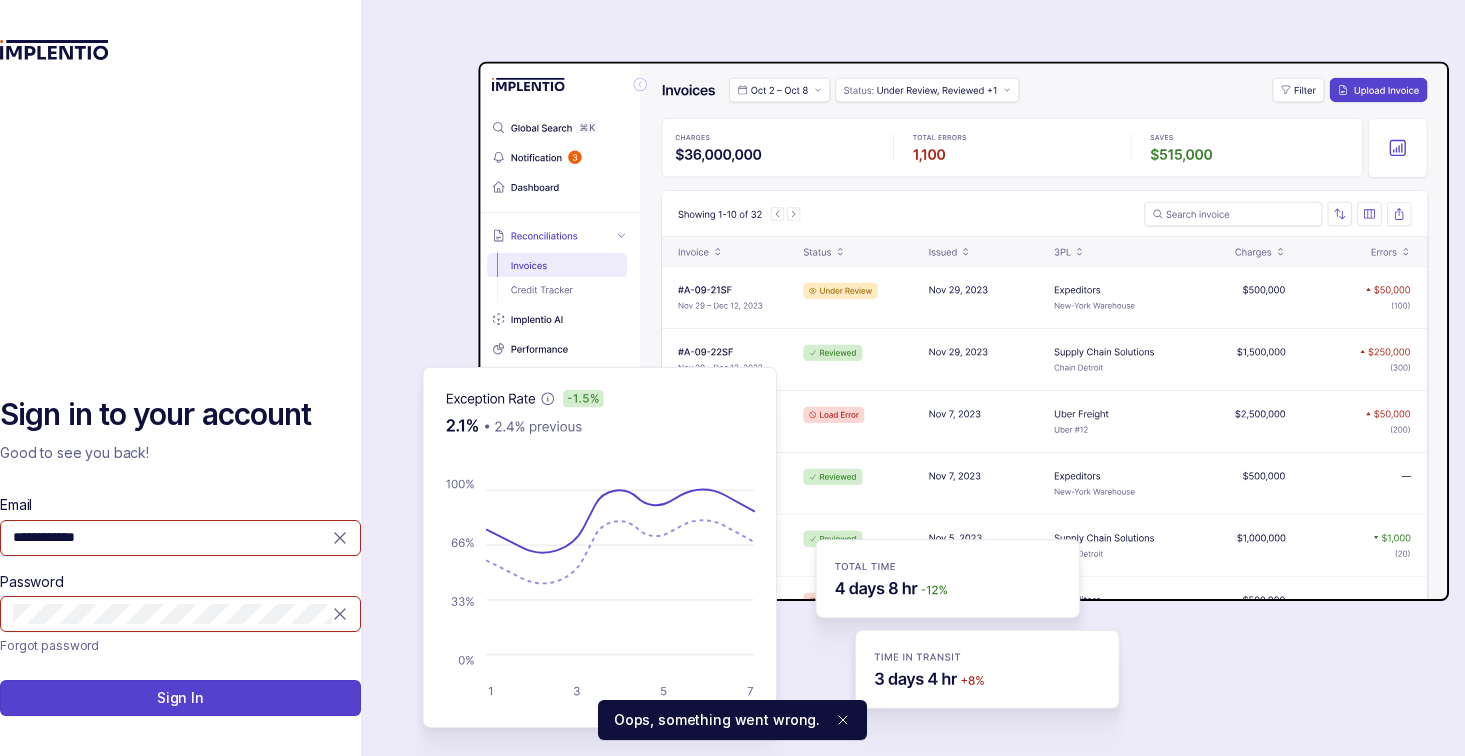 click at bounding box center [0, 756] 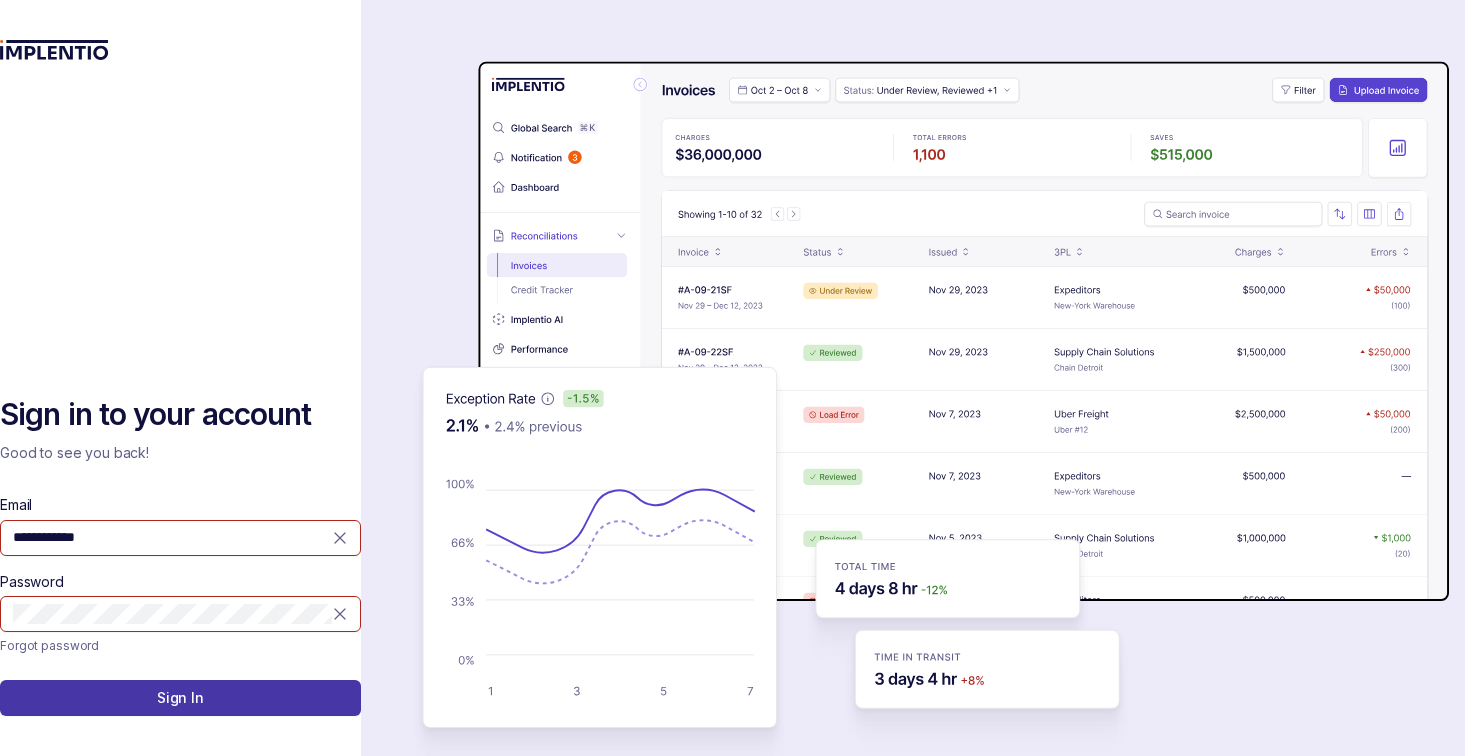 click on "Sign In" at bounding box center [180, 698] 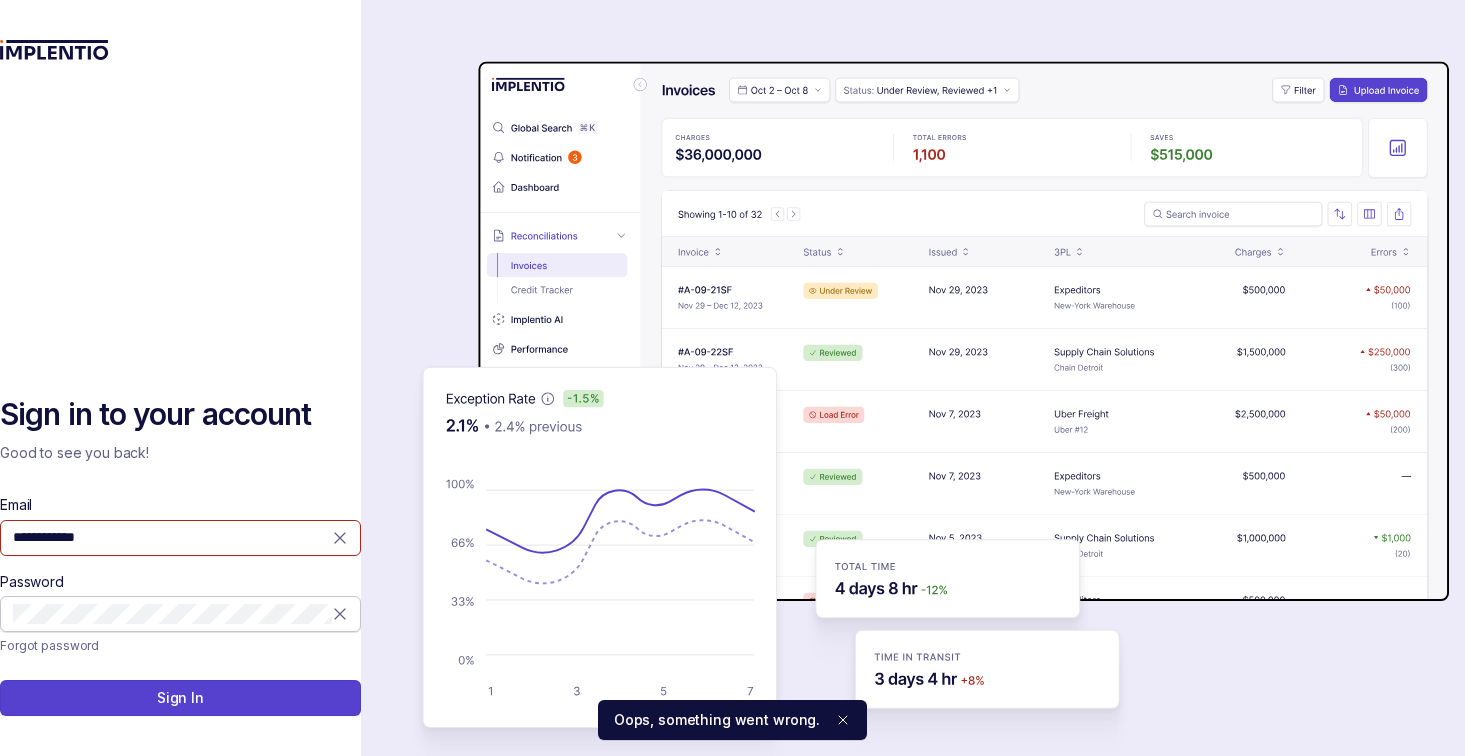 click at bounding box center [180, 538] 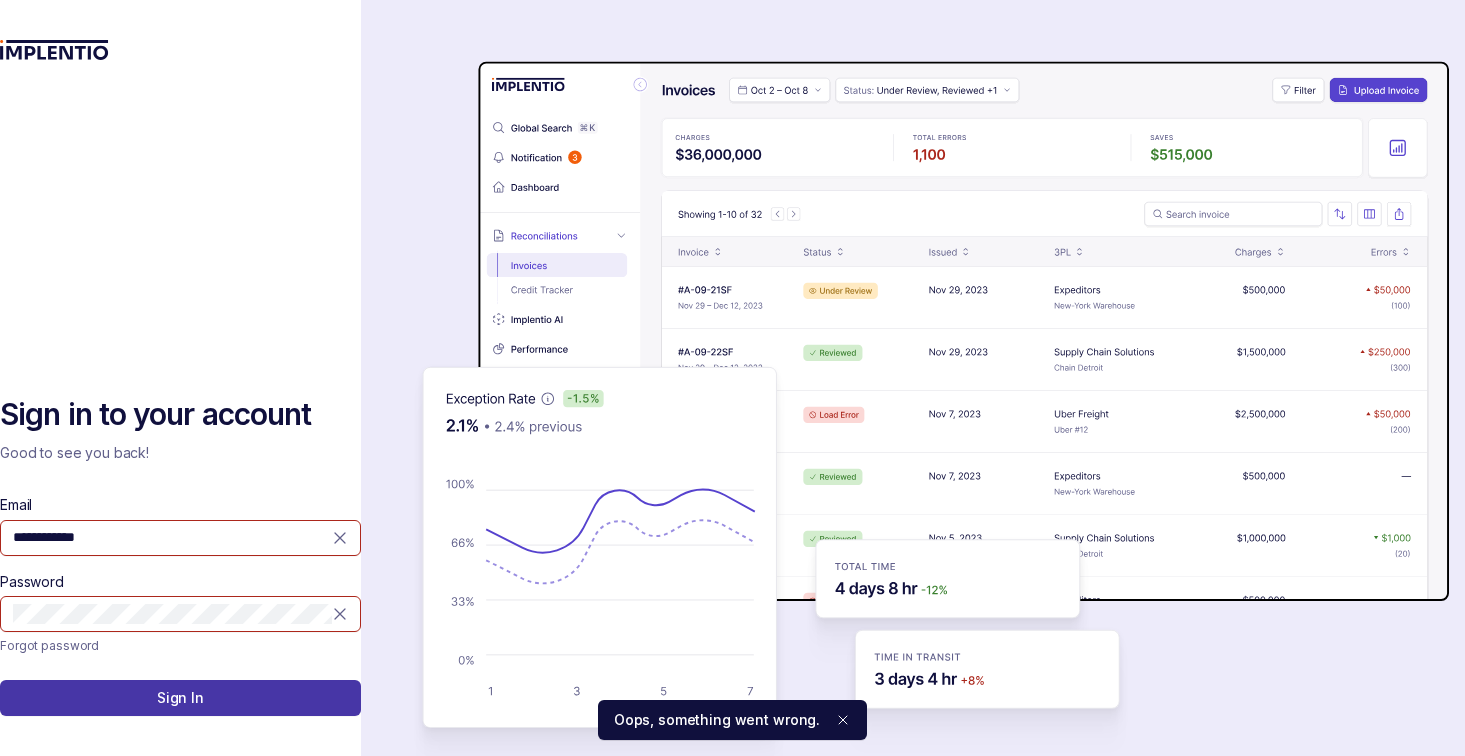 click on "Sign In" at bounding box center (180, 698) 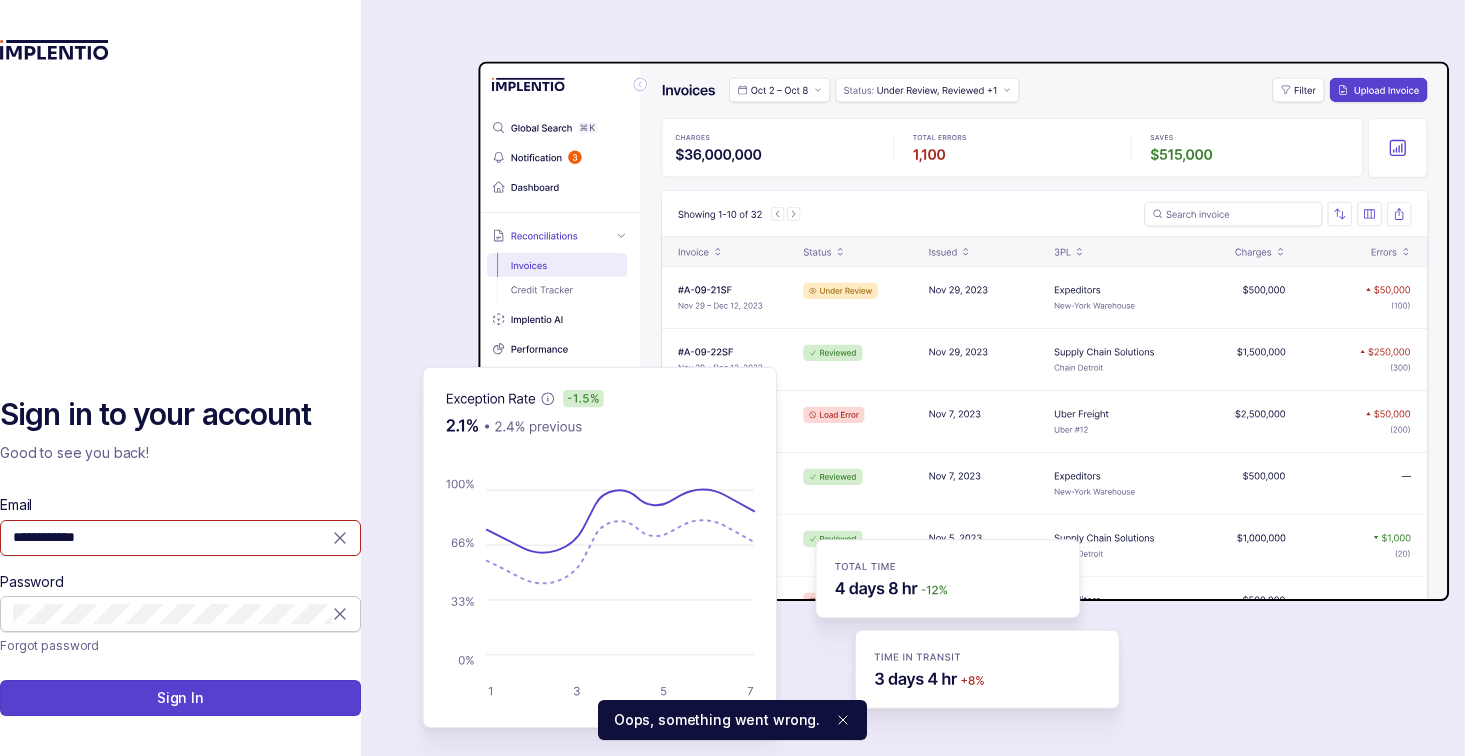 click at bounding box center (340, 538) 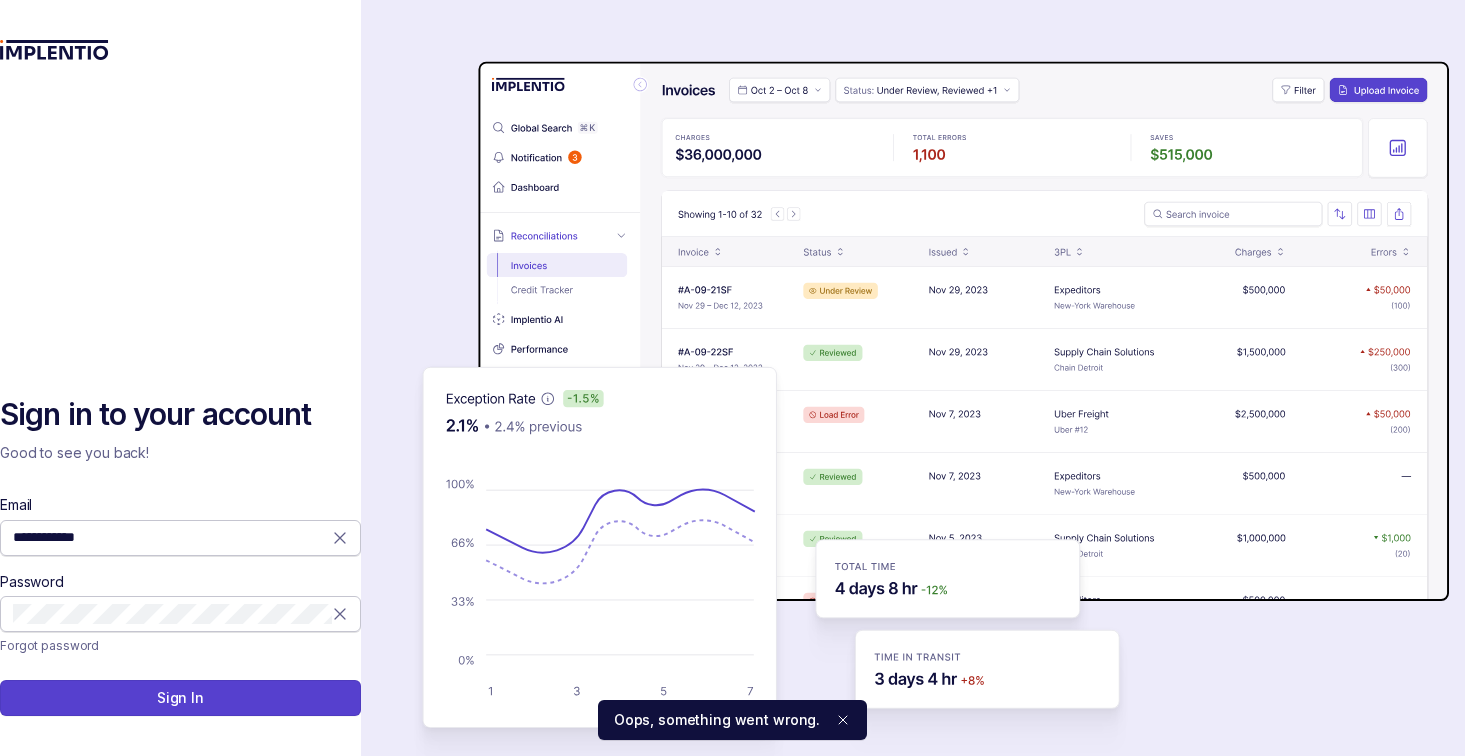click on "**********" at bounding box center [172, 537] 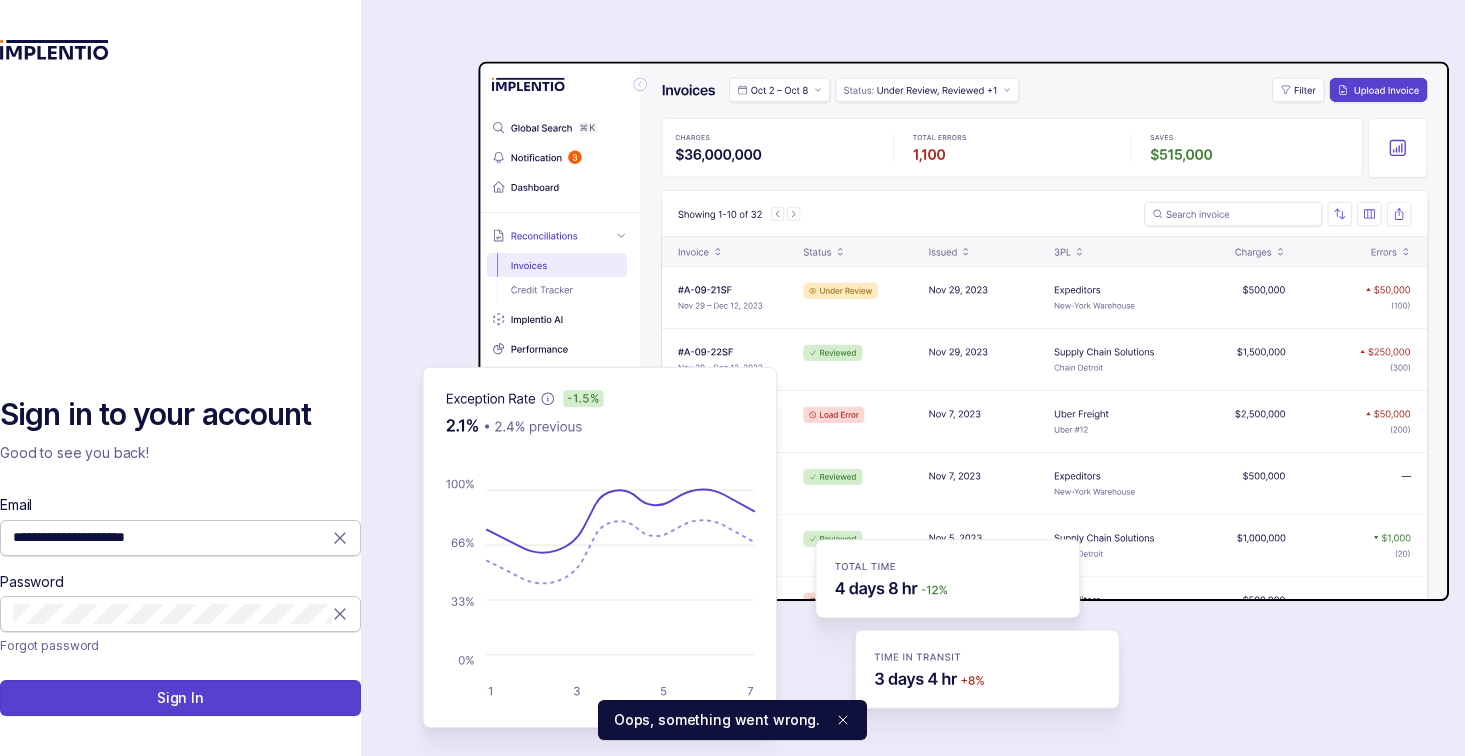 type on "**********" 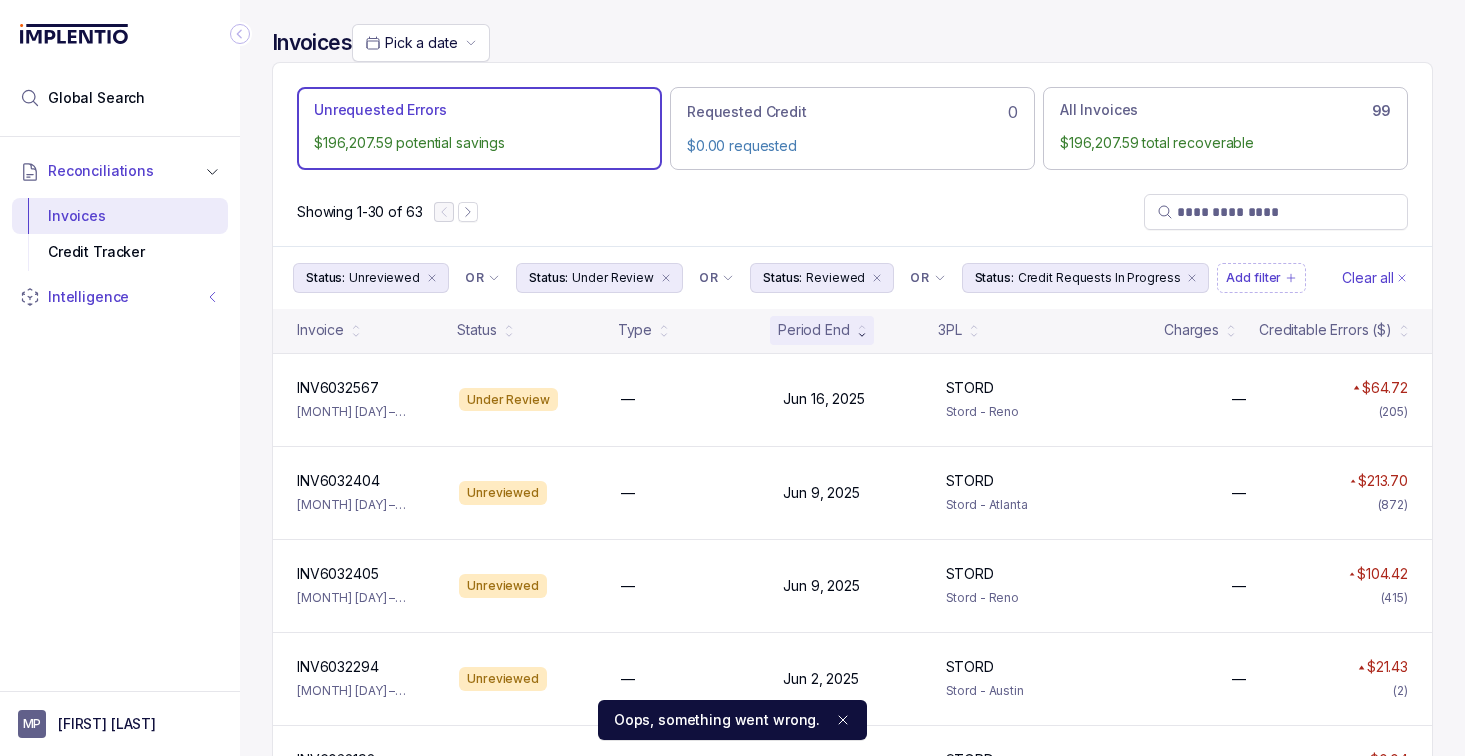 click on "Intelligence" at bounding box center [108, 297] 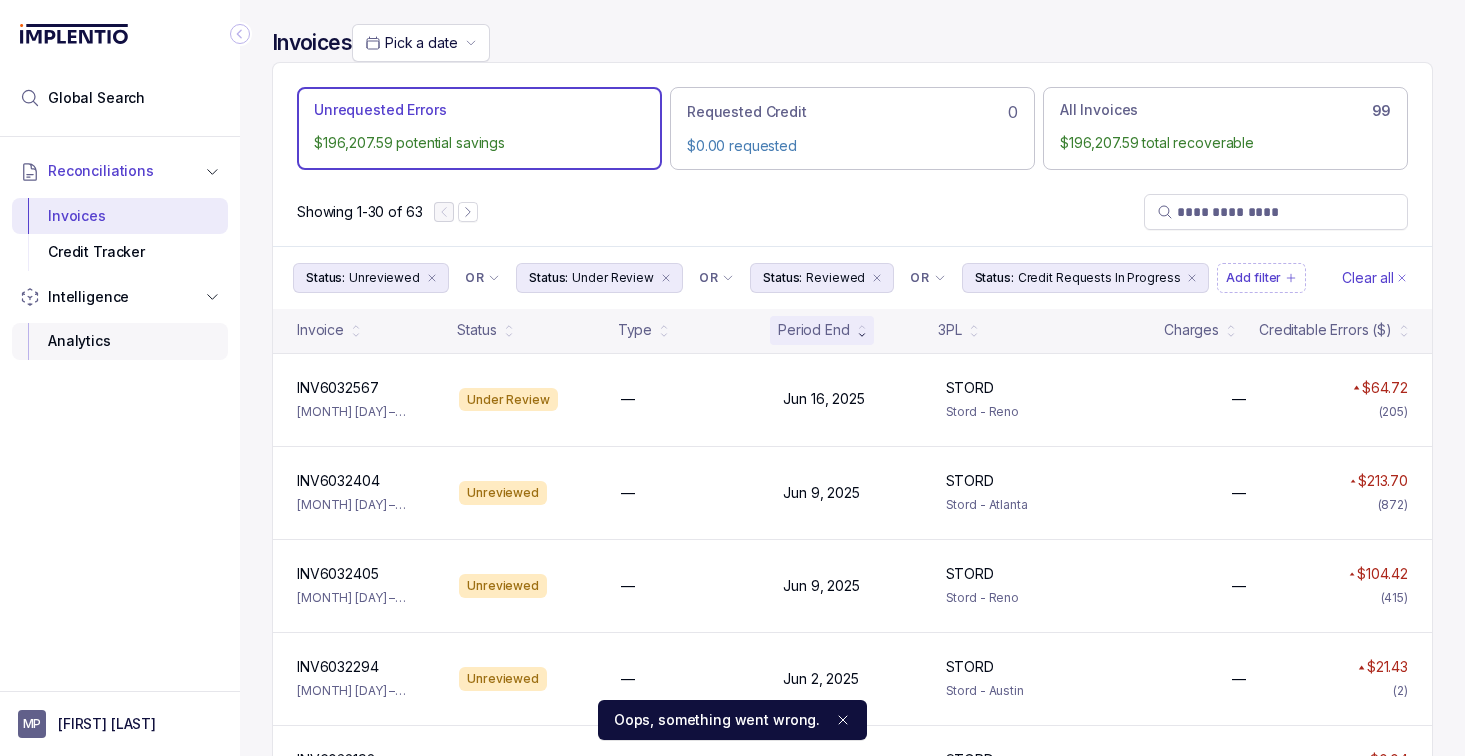 click on "Analytics" at bounding box center [120, 341] 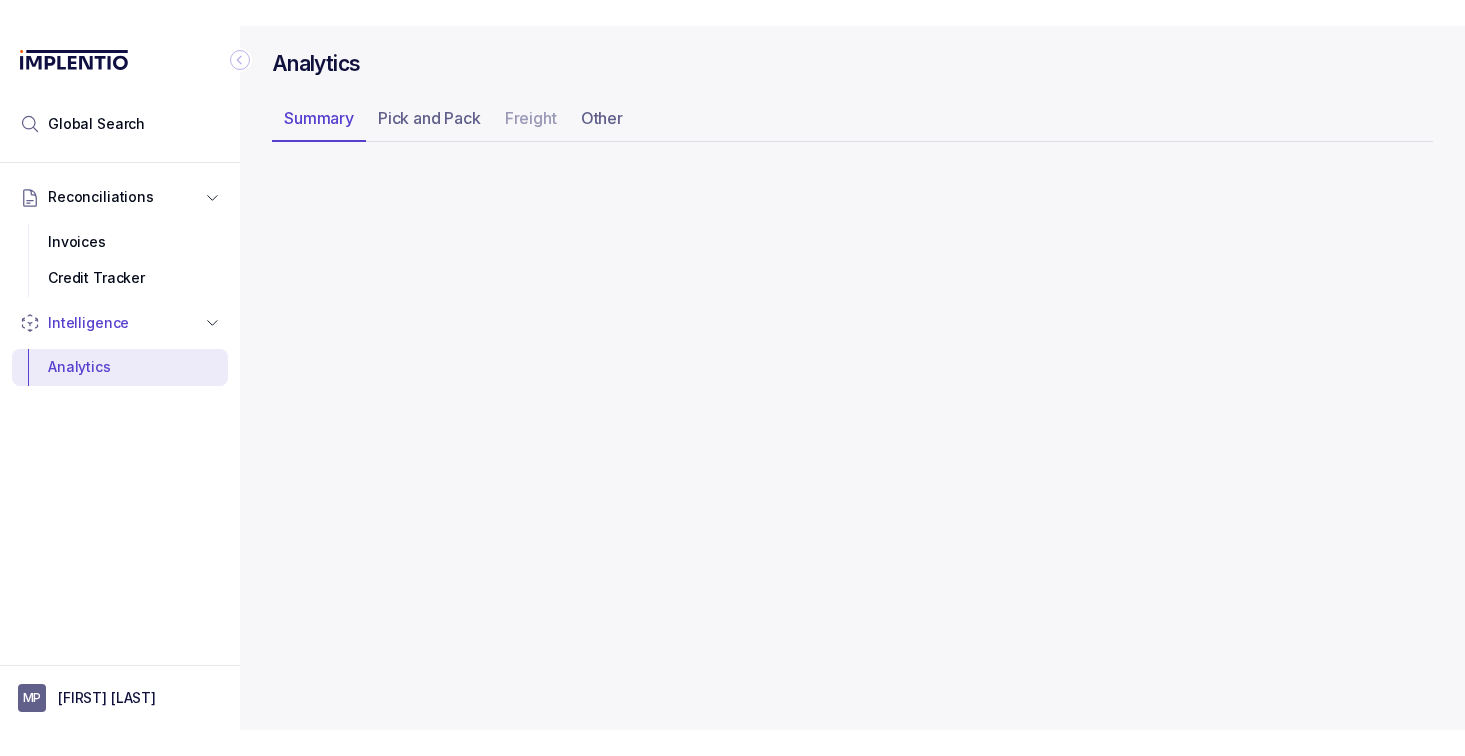 scroll, scrollTop: 0, scrollLeft: 5, axis: horizontal 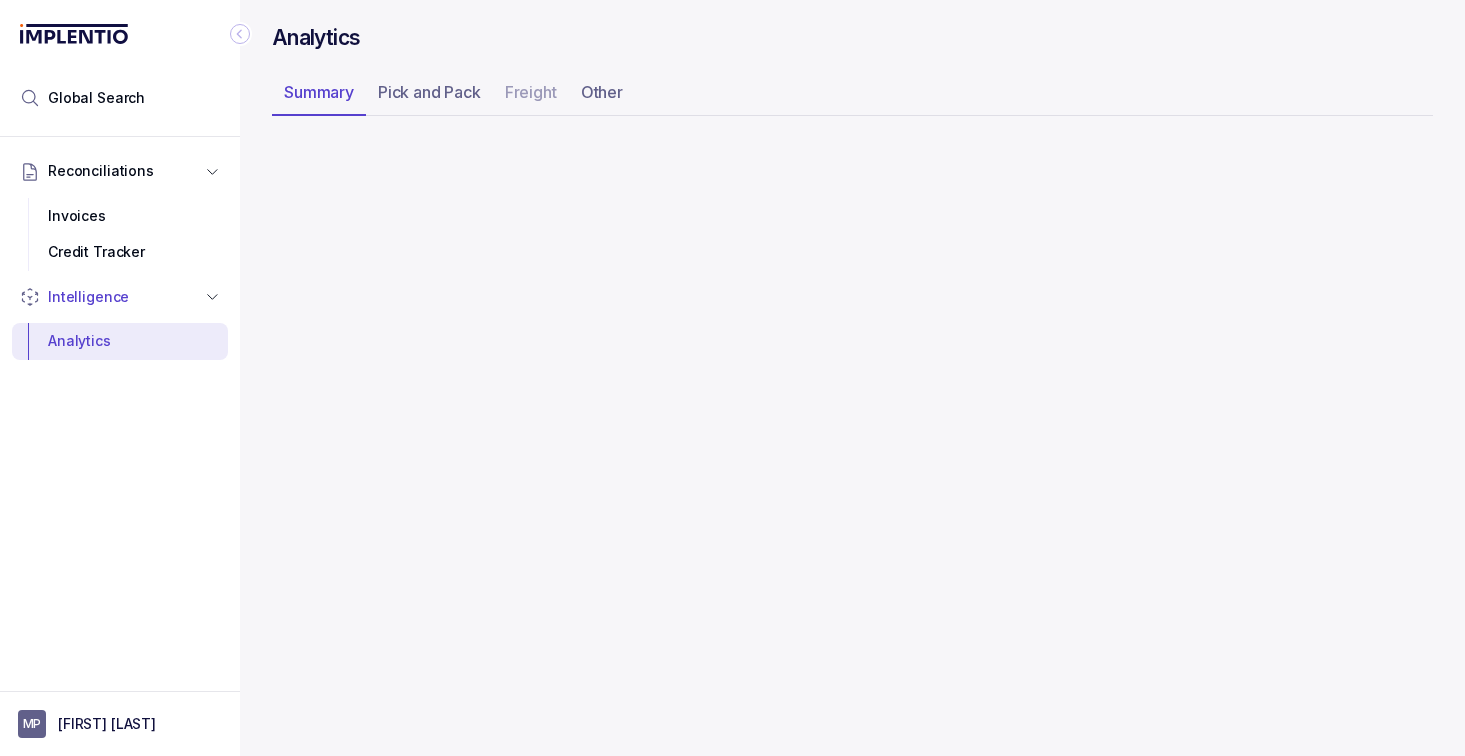 click at bounding box center (240, 34) 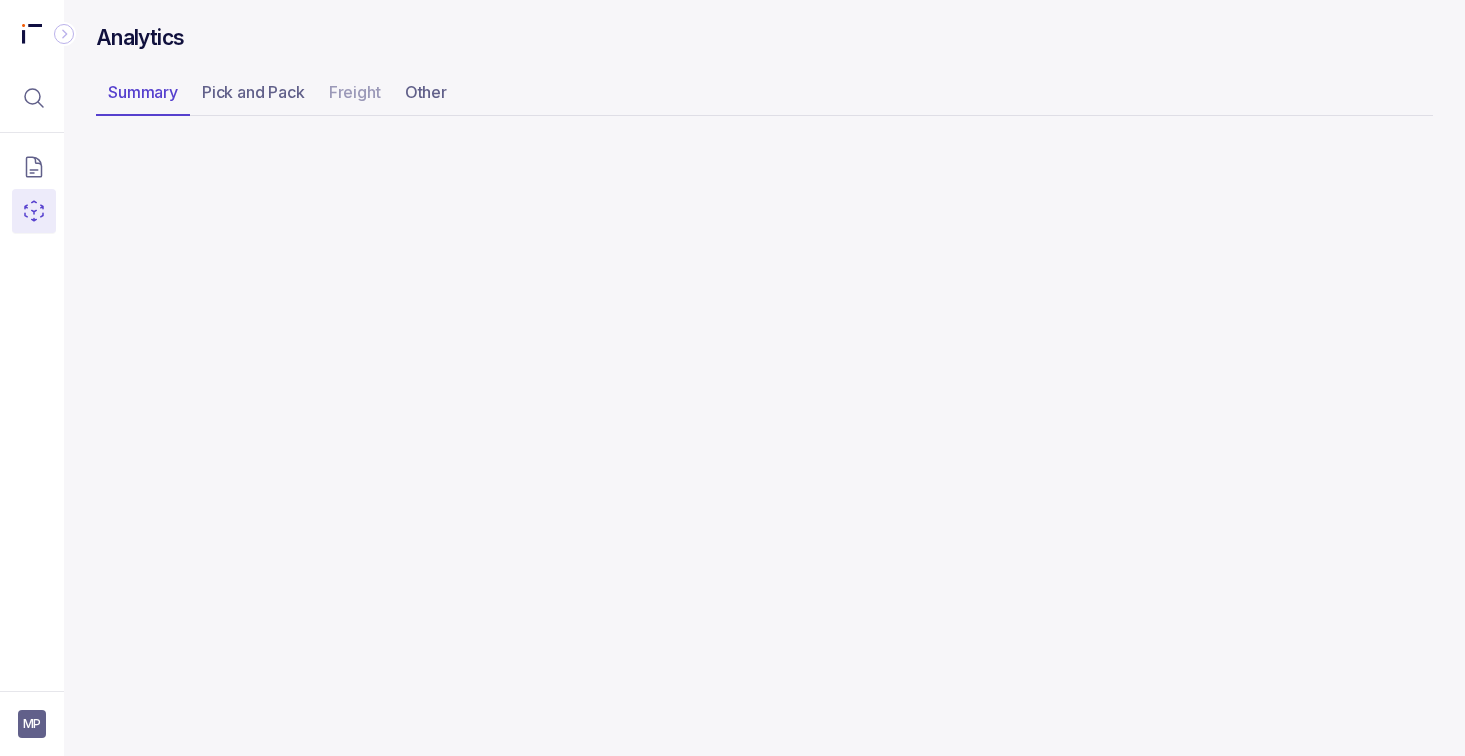 scroll, scrollTop: 0, scrollLeft: 0, axis: both 